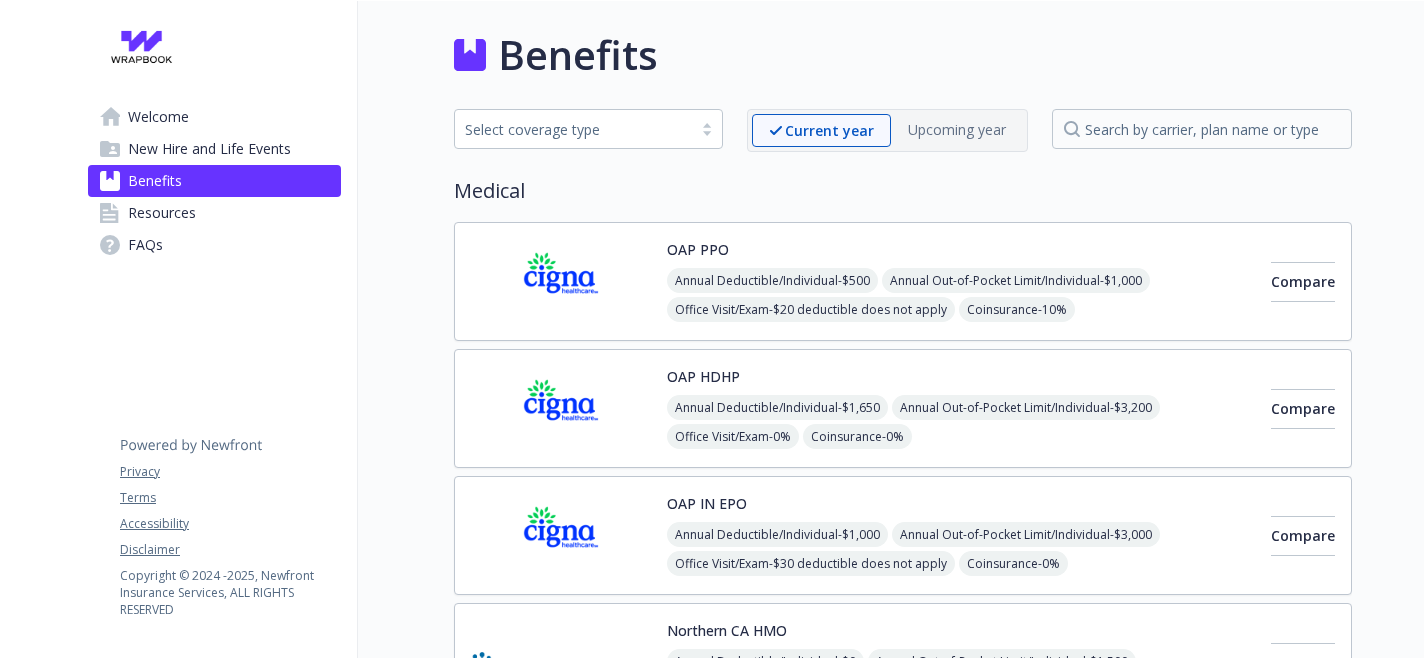 scroll, scrollTop: 0, scrollLeft: 0, axis: both 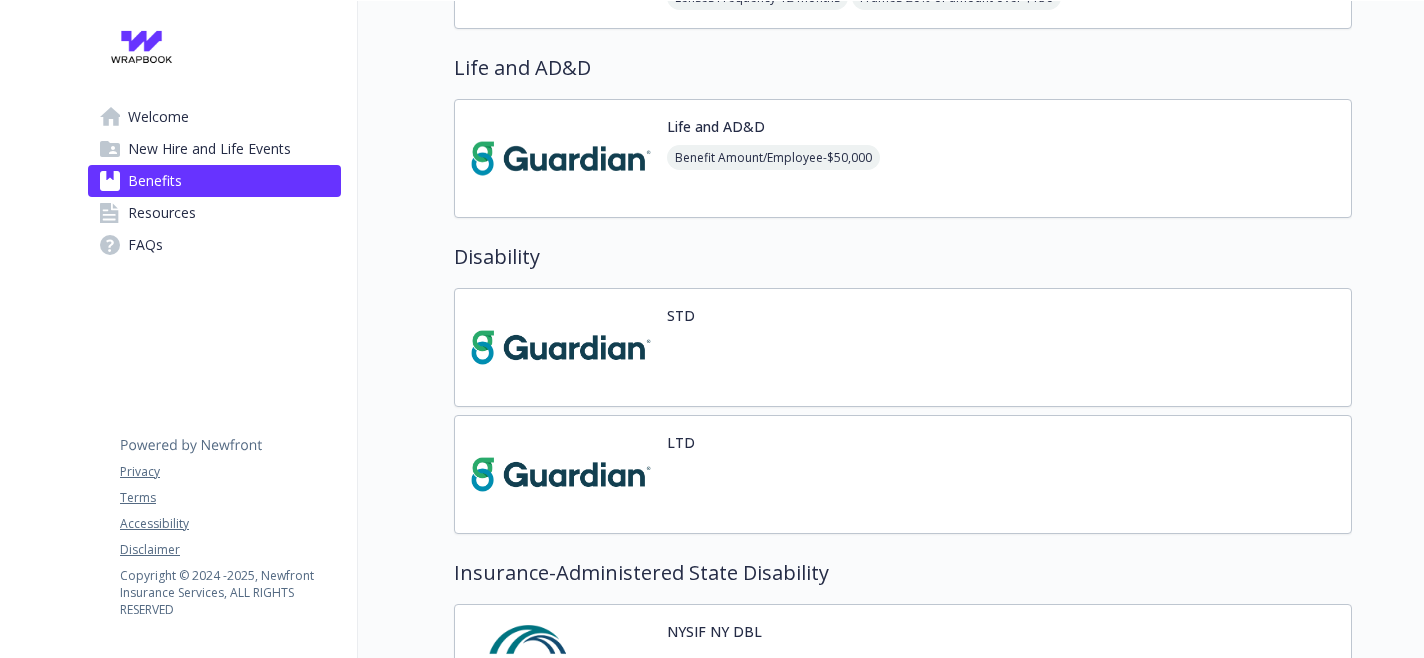 click at bounding box center [561, 347] 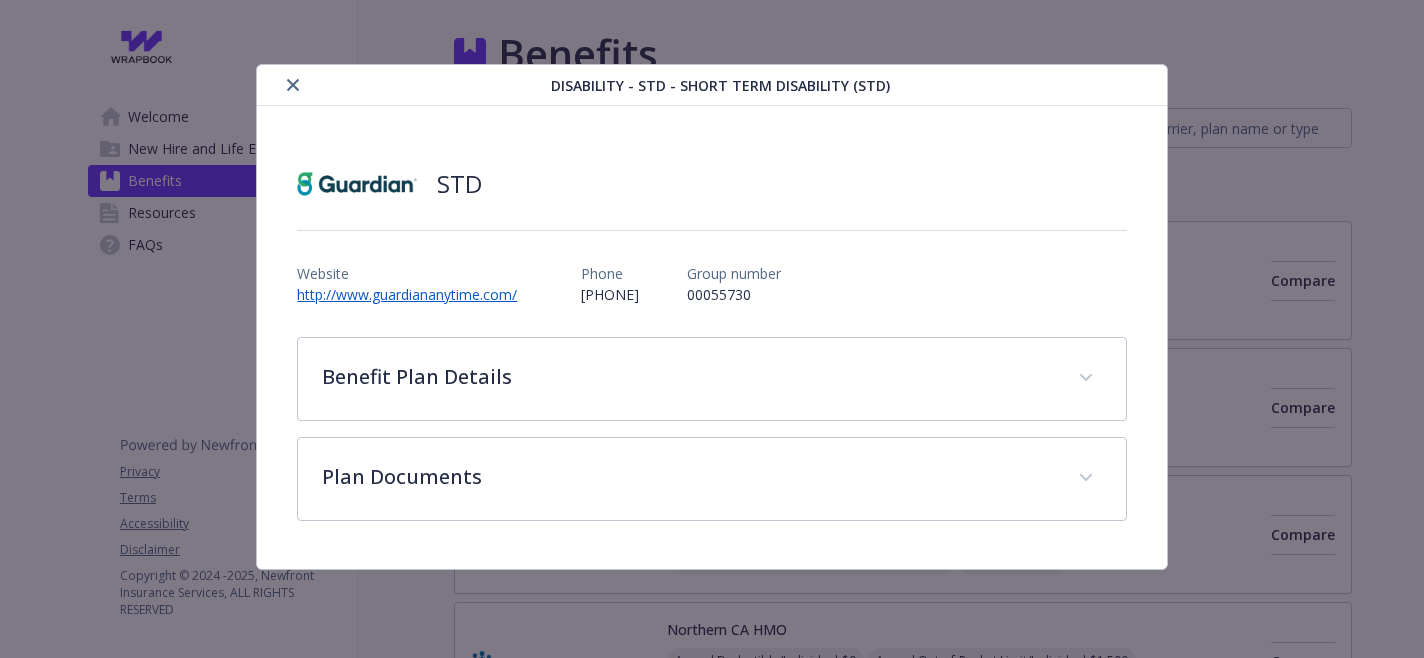 scroll, scrollTop: 1579, scrollLeft: 0, axis: vertical 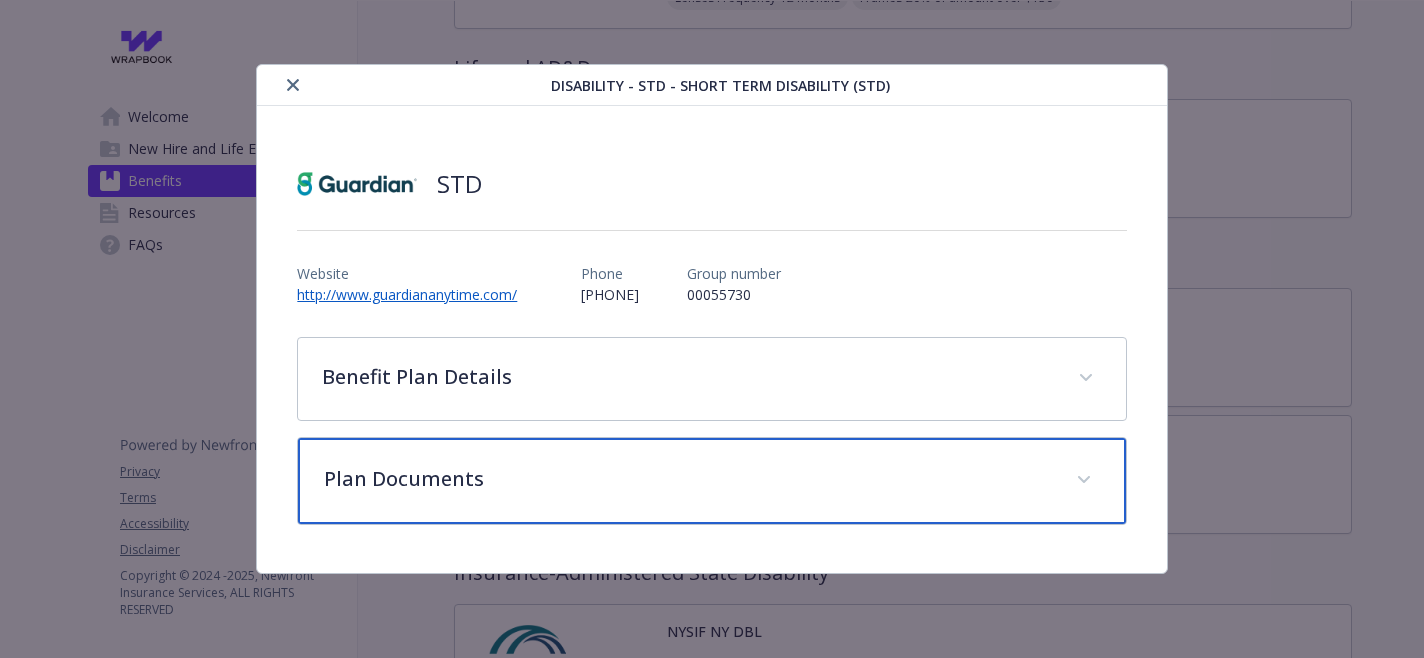 click on "Plan Documents" at bounding box center (711, 481) 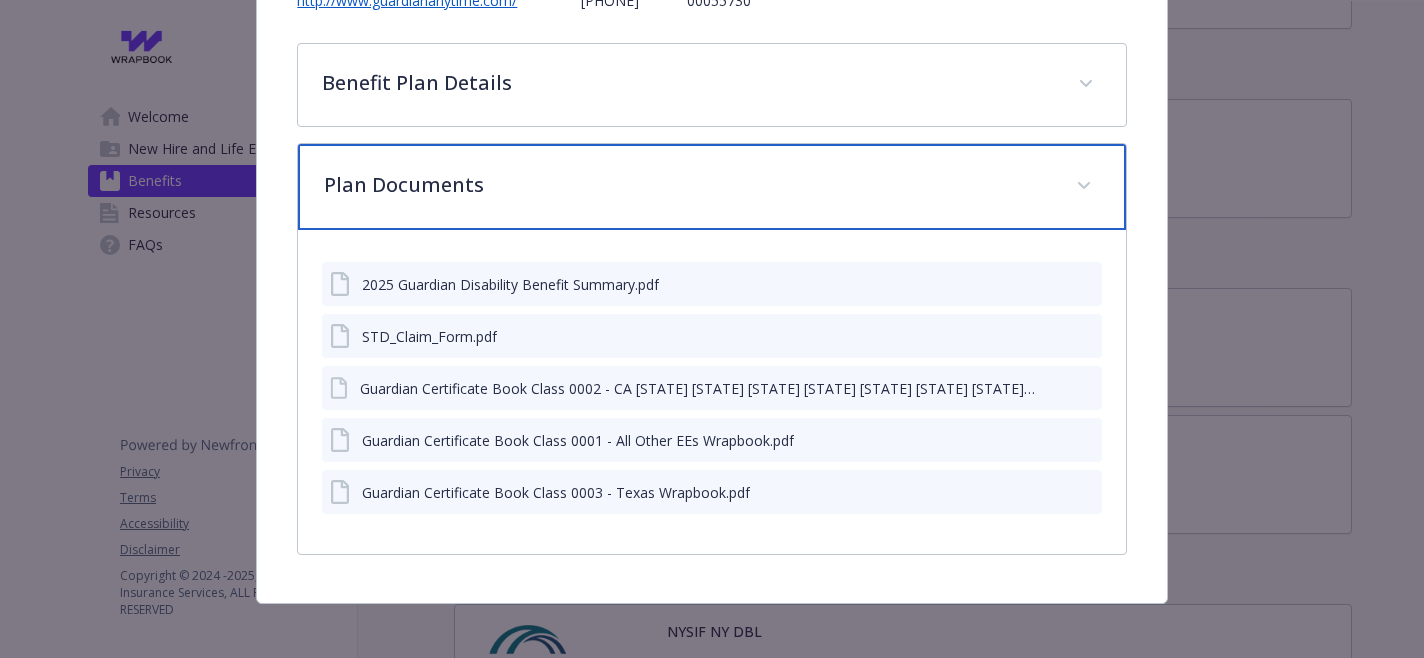 scroll, scrollTop: 298, scrollLeft: 0, axis: vertical 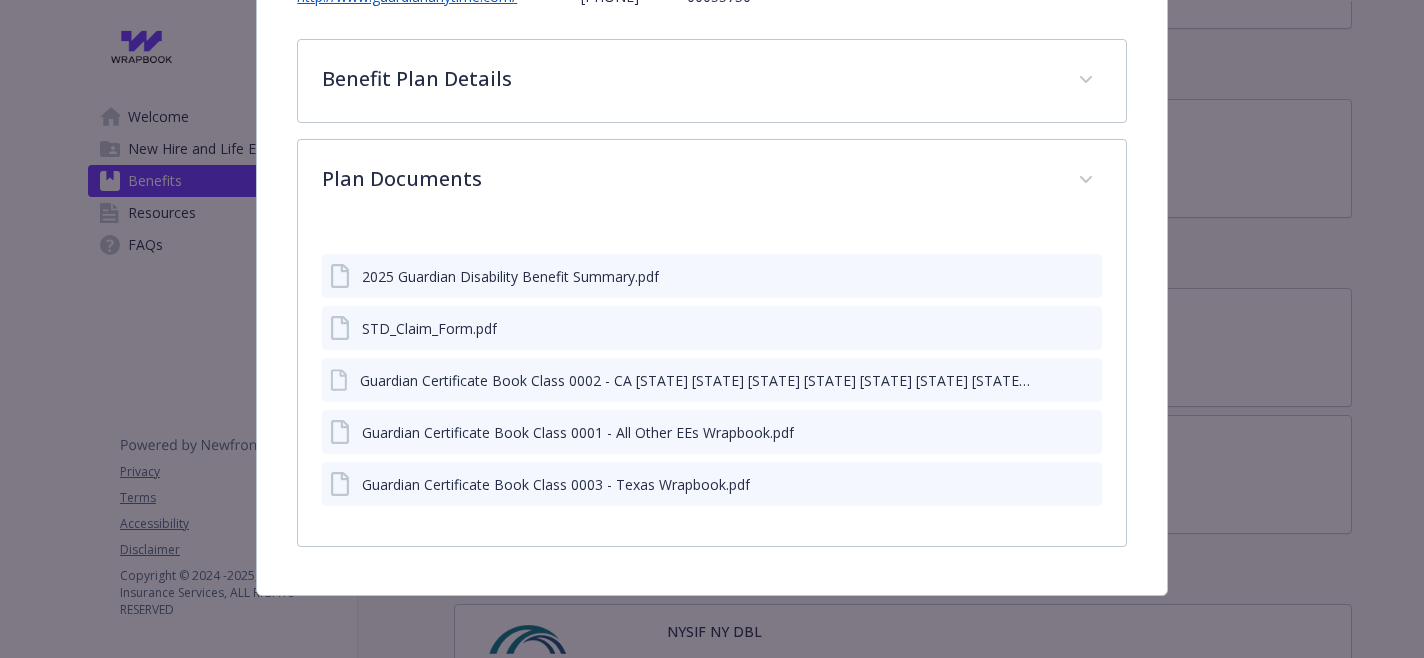 click 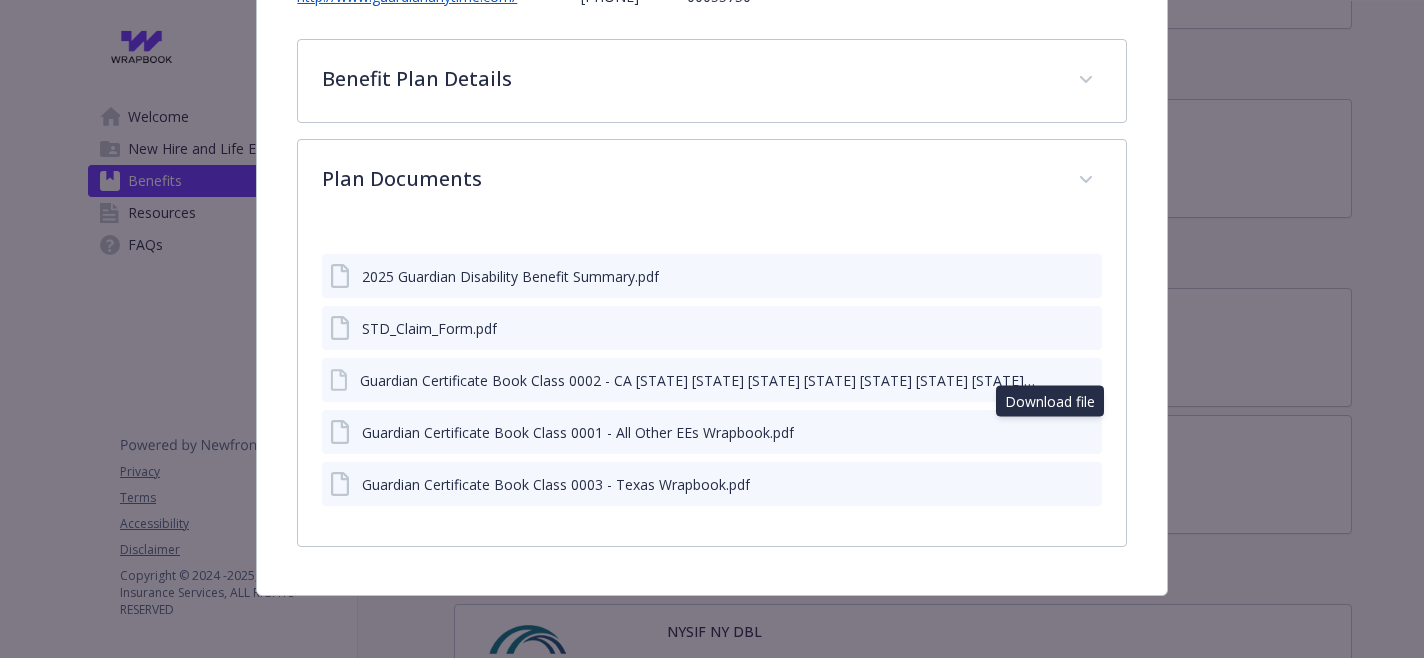 click 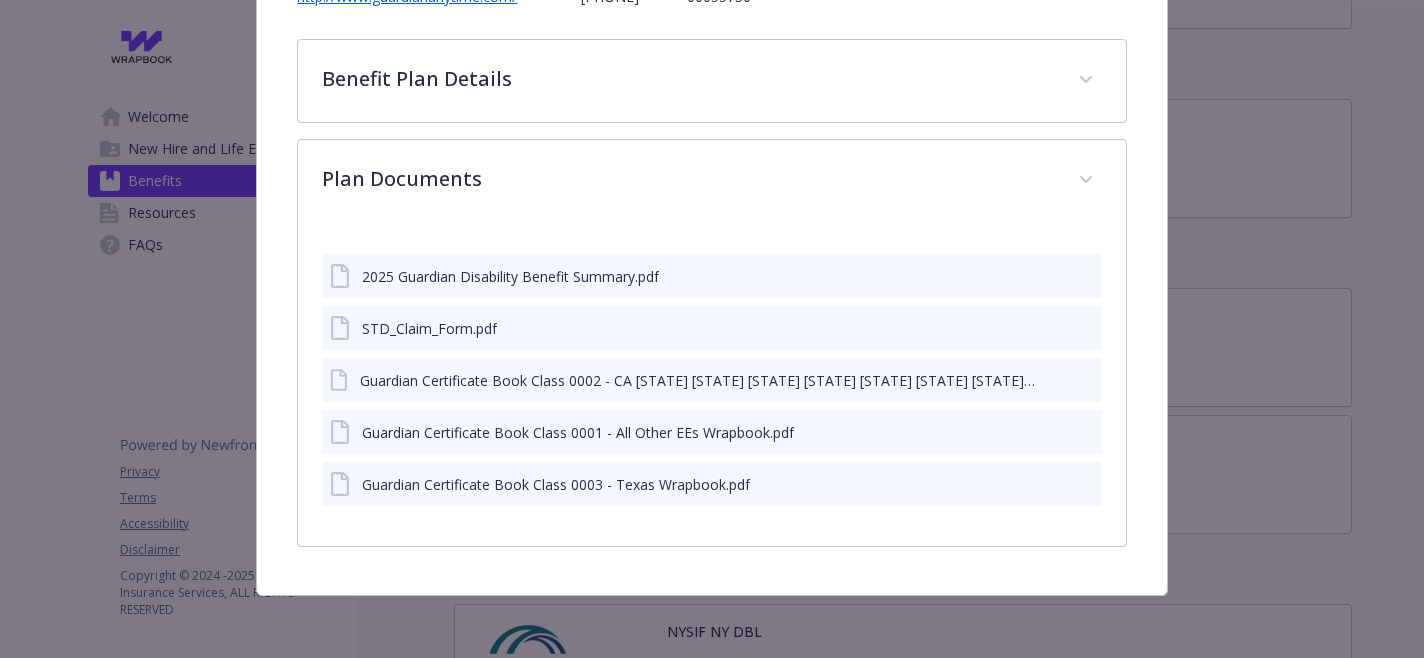 click 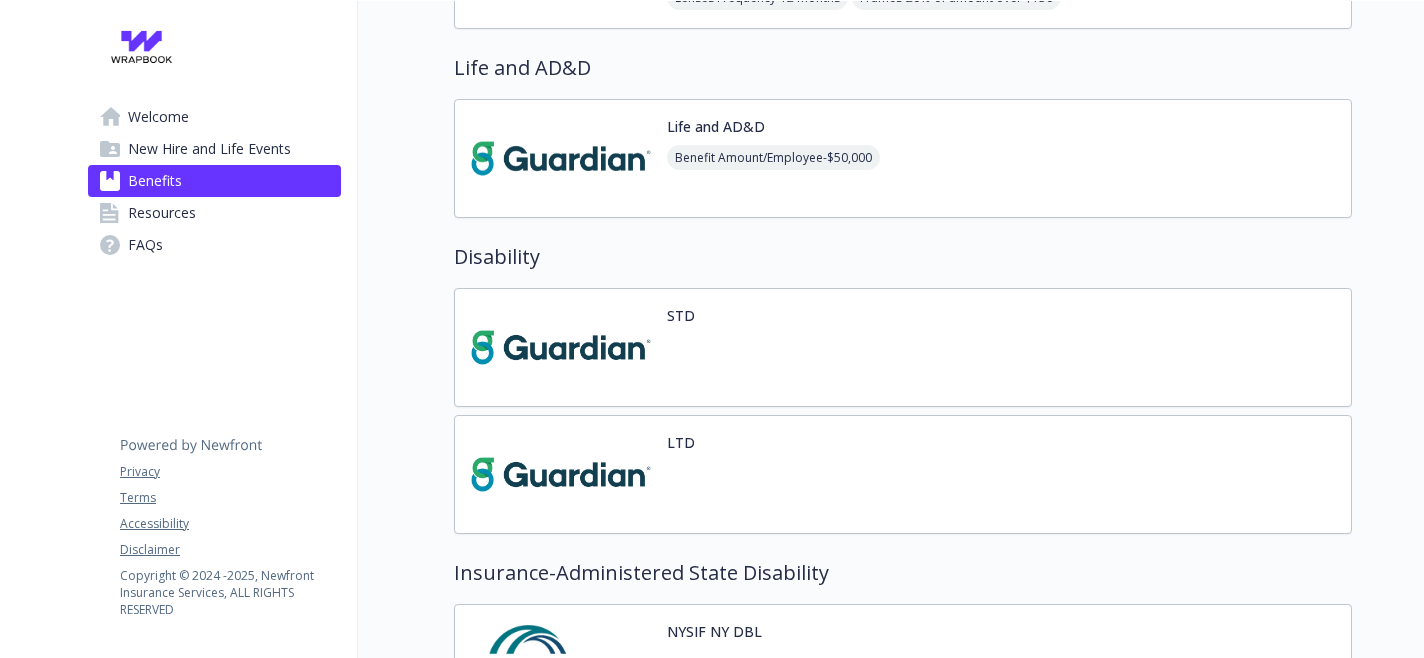 click at bounding box center [681, 489] 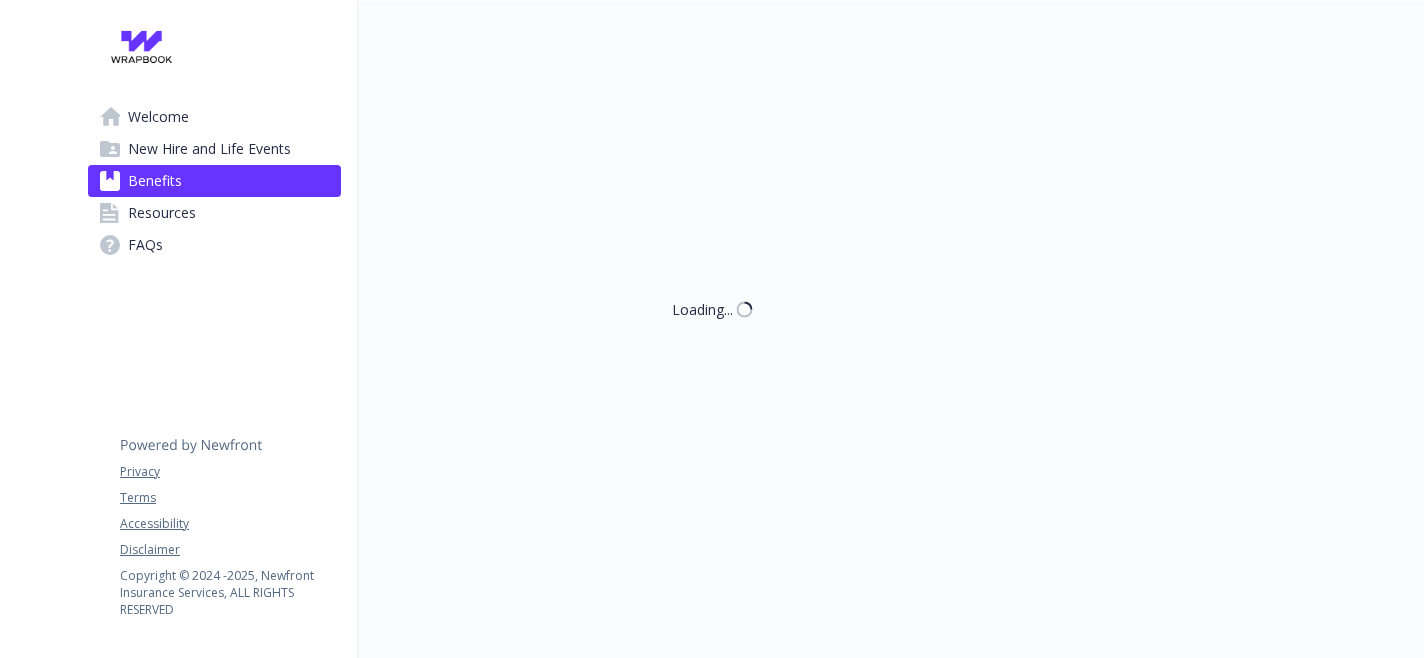 scroll, scrollTop: 1579, scrollLeft: 0, axis: vertical 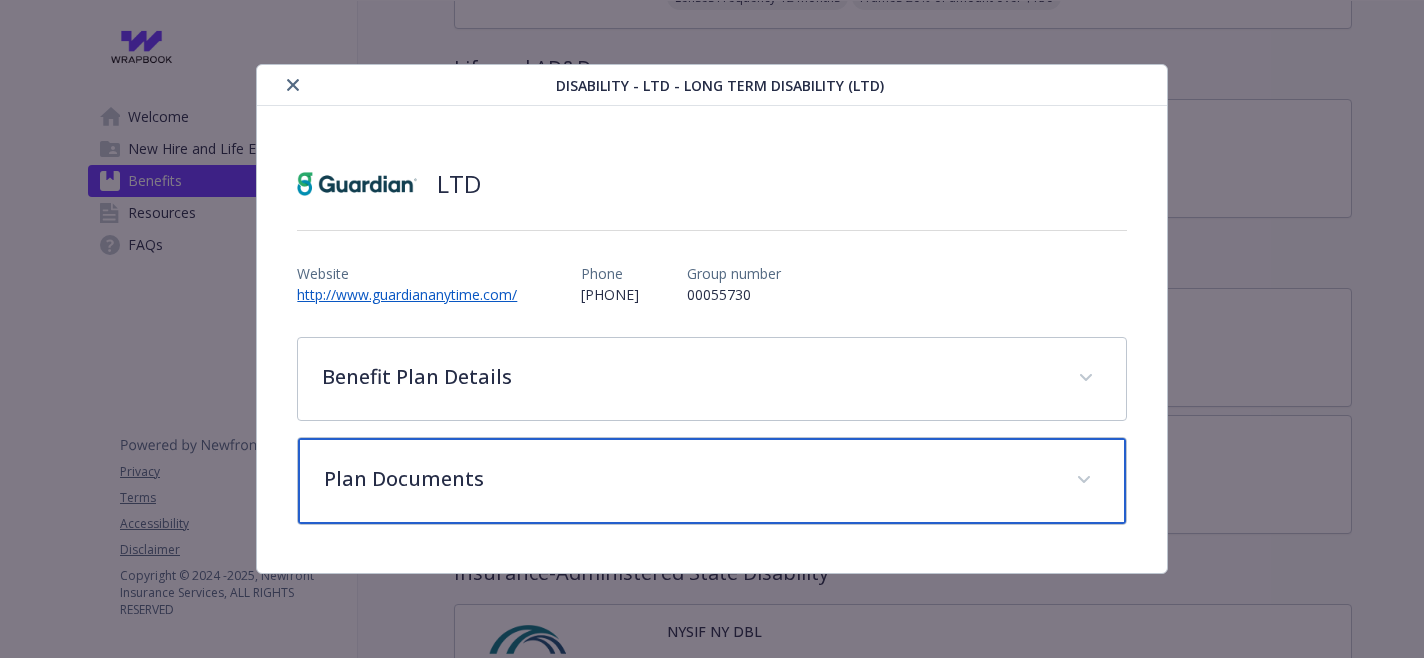 click on "Plan Documents" at bounding box center (711, 481) 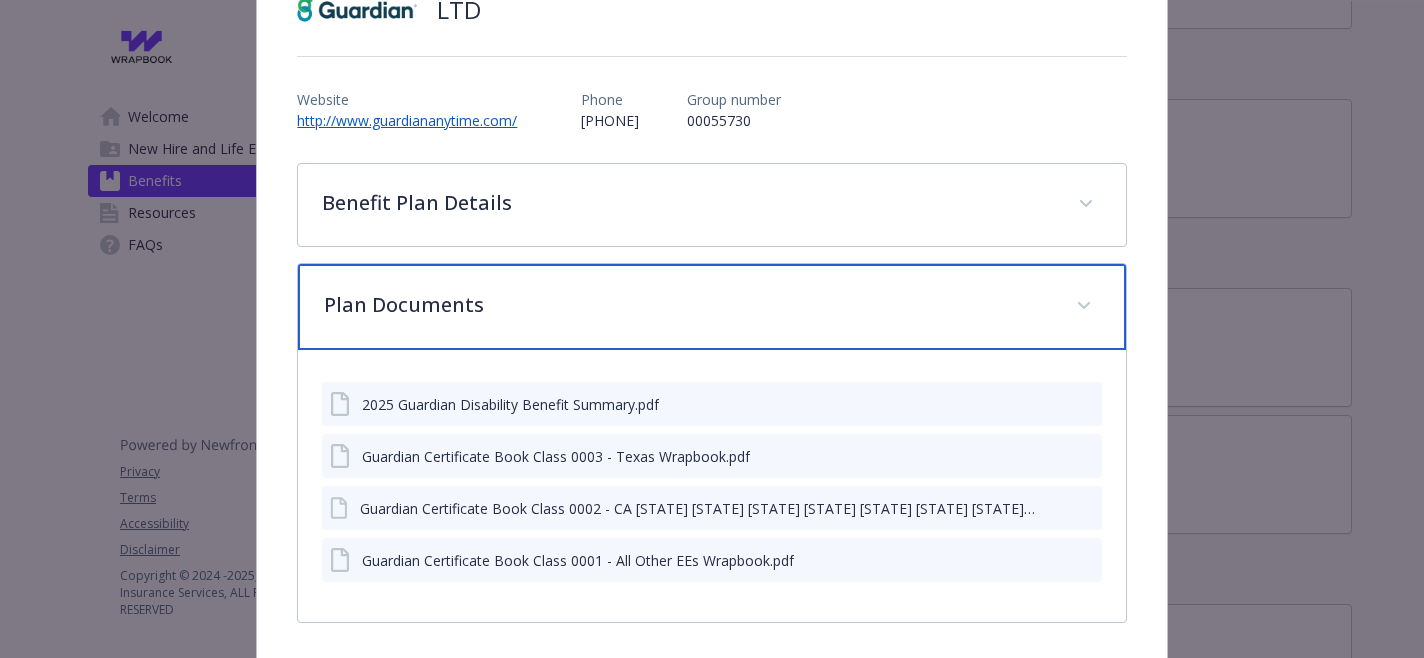 scroll, scrollTop: 252, scrollLeft: 0, axis: vertical 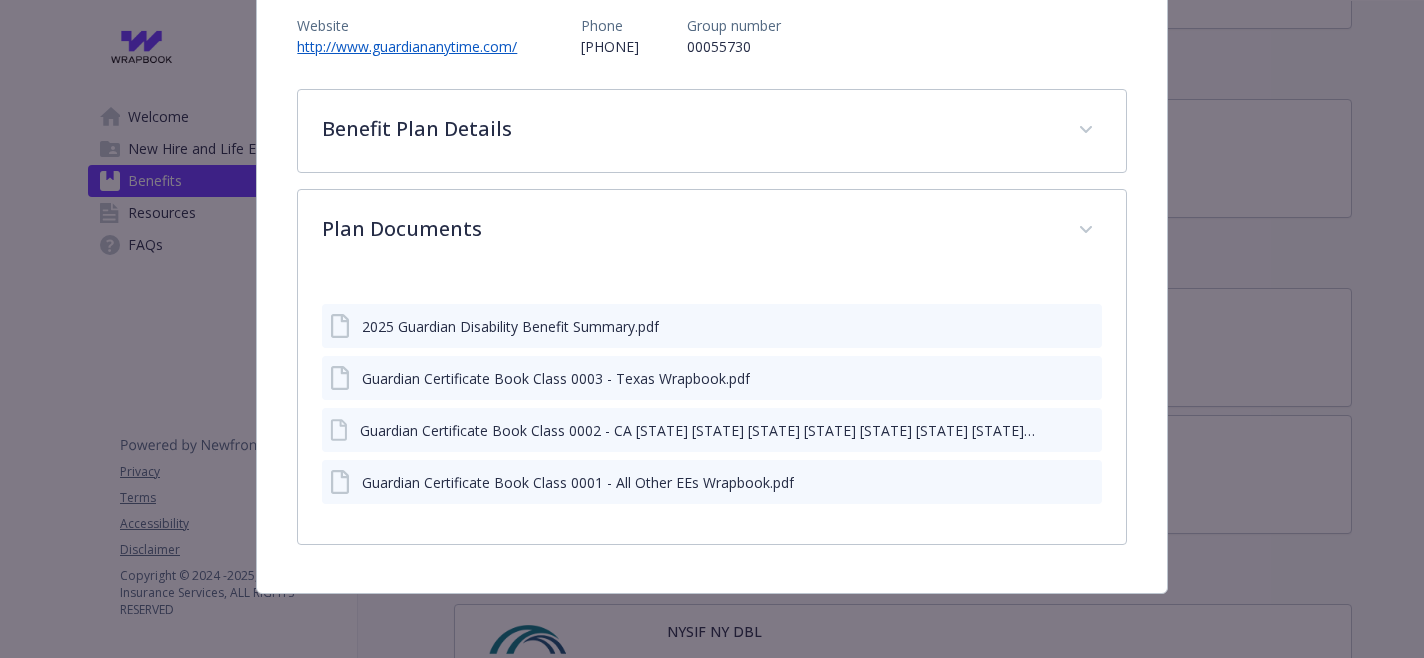 click 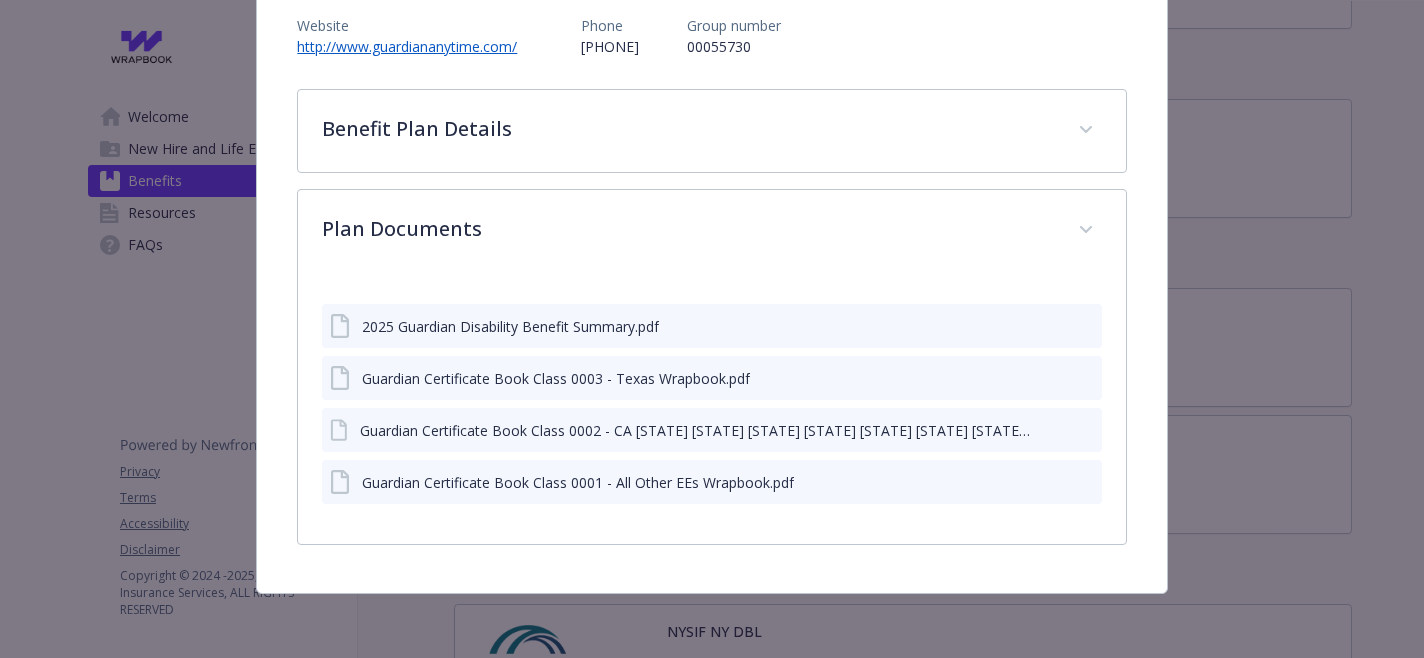 click 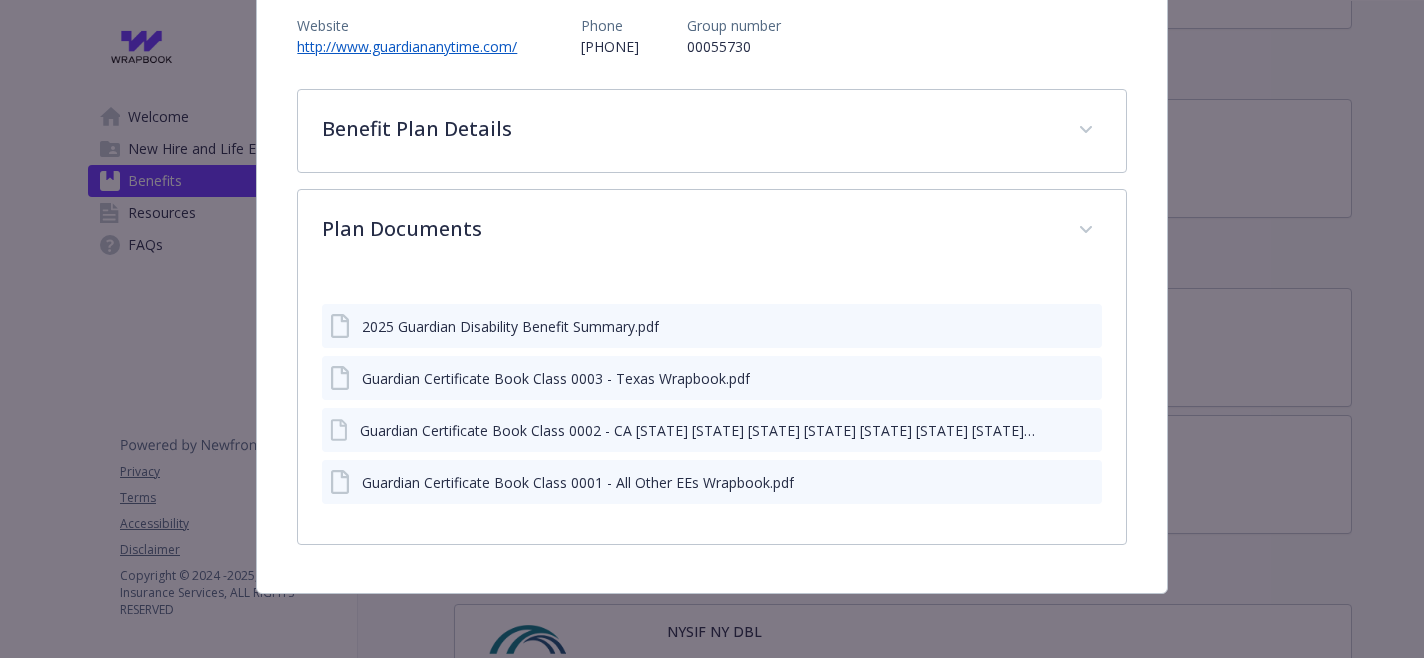 click 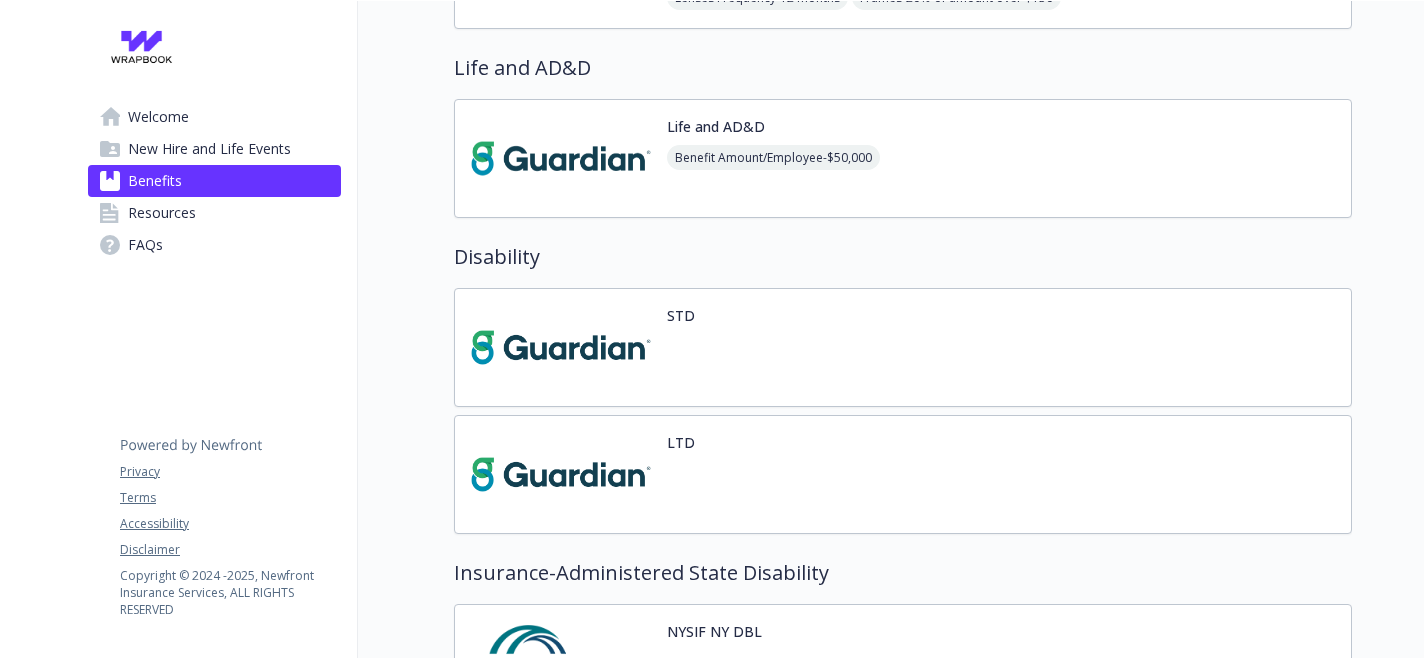 scroll, scrollTop: 2420, scrollLeft: 0, axis: vertical 